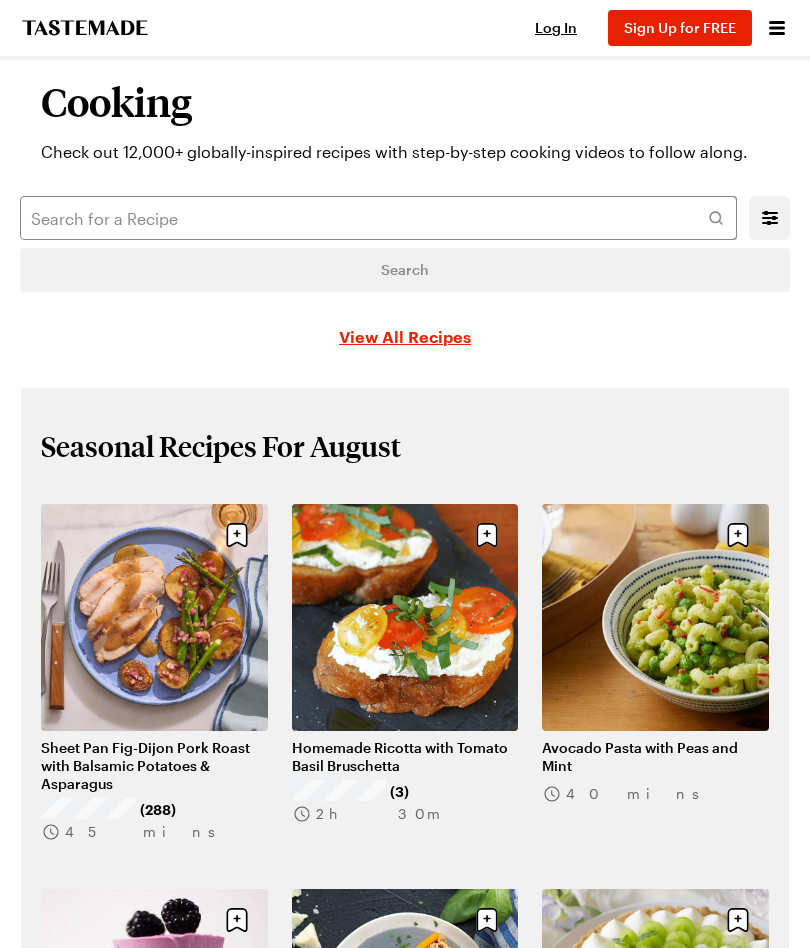 scroll, scrollTop: 0, scrollLeft: 0, axis: both 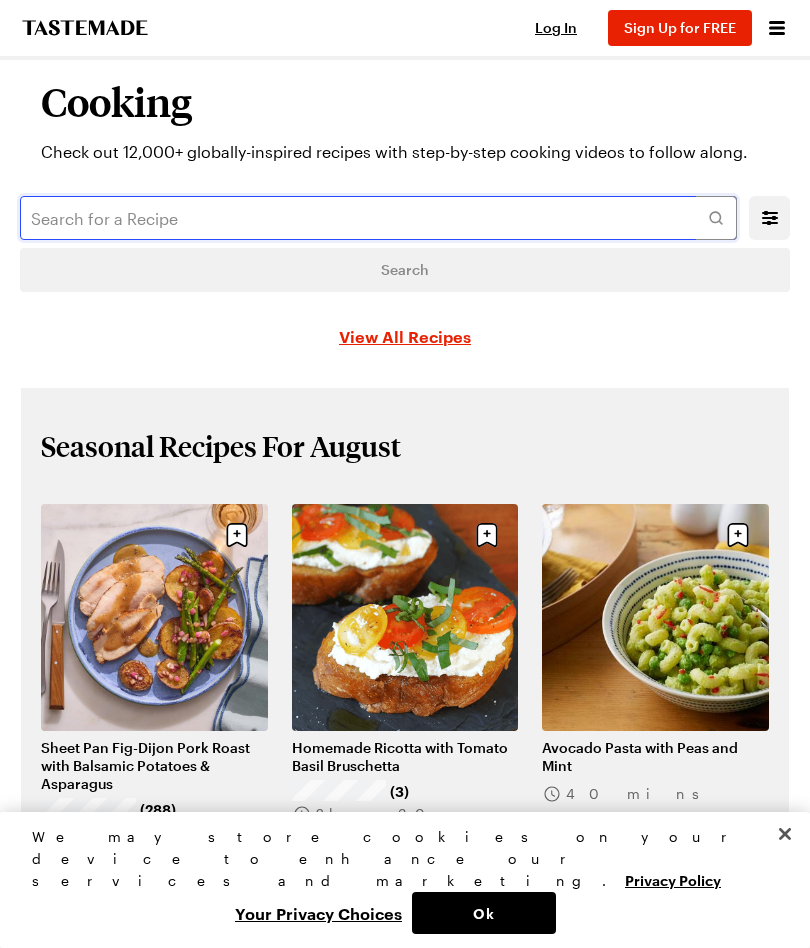 click at bounding box center [378, 218] 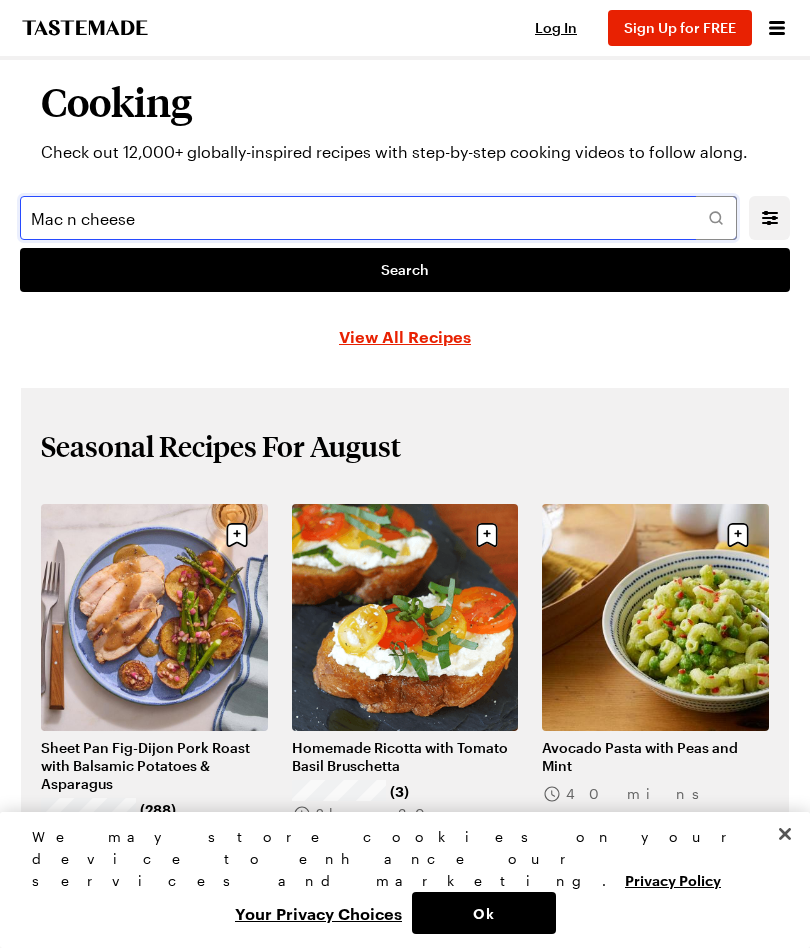 type on "Mac n cheese" 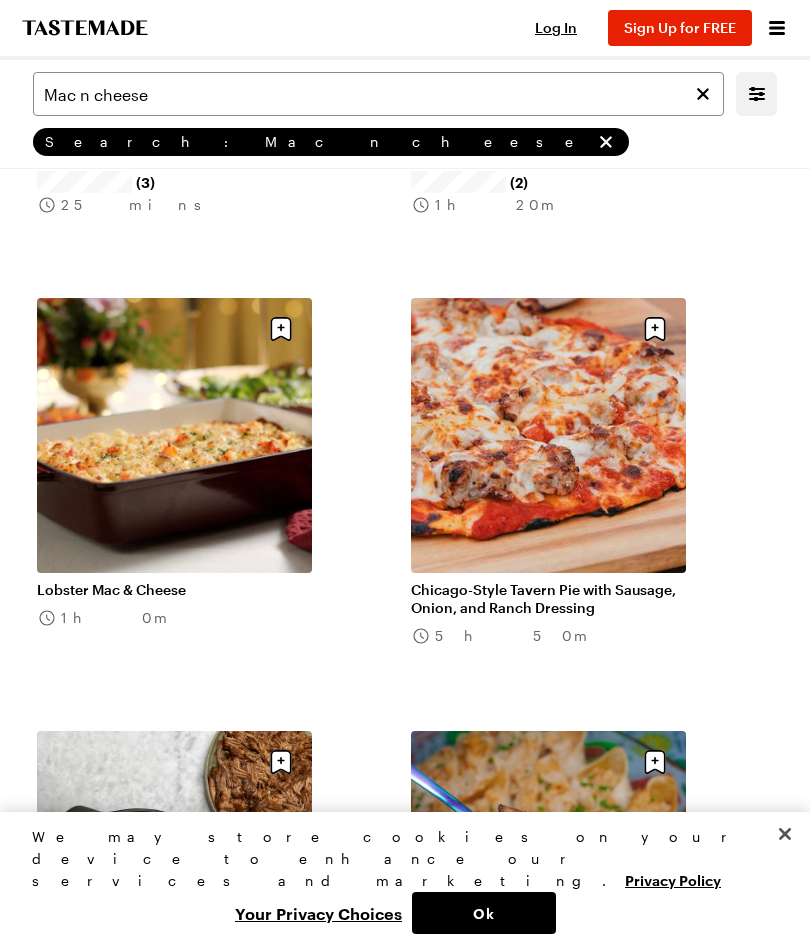 scroll, scrollTop: 362, scrollLeft: 0, axis: vertical 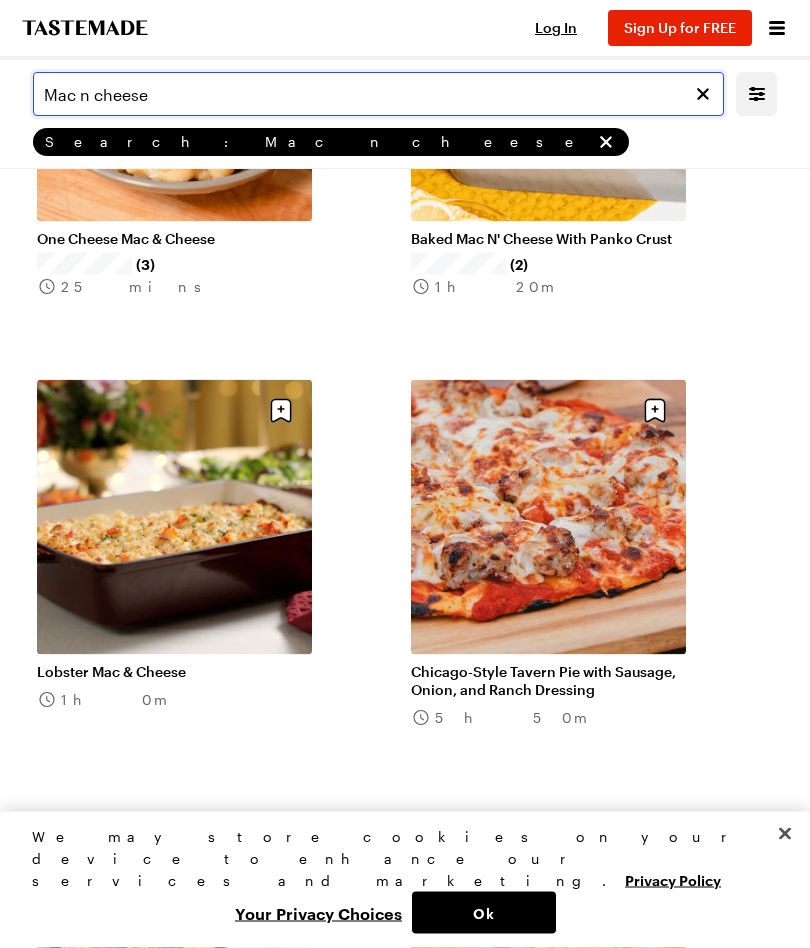 click on "Mac n cheese" at bounding box center (378, 94) 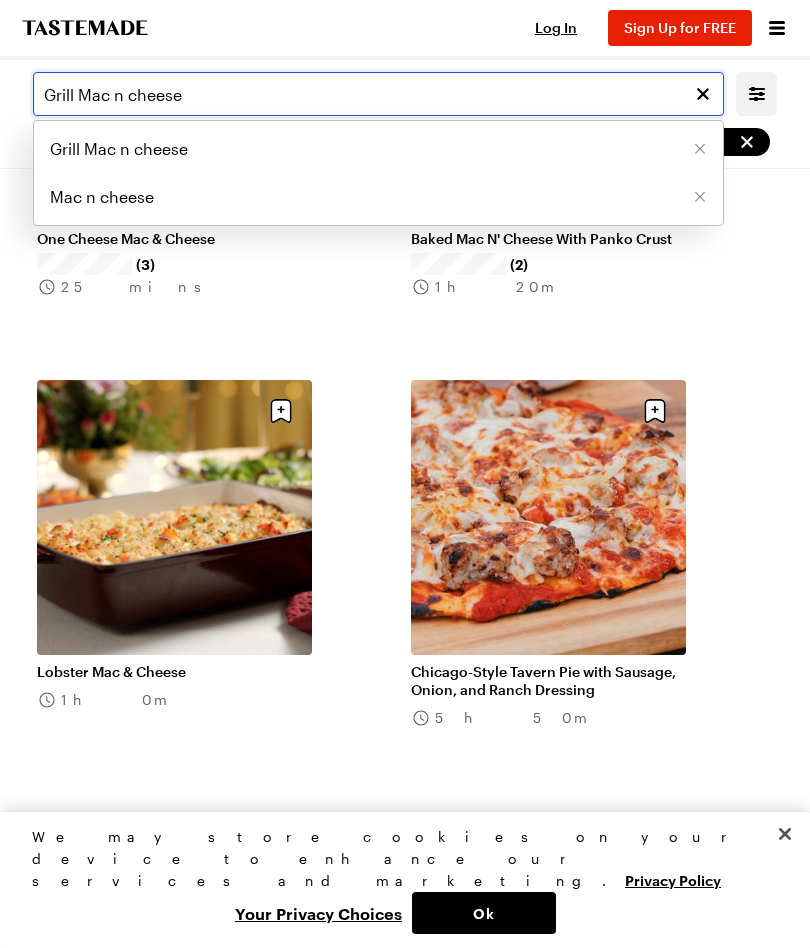 scroll, scrollTop: 0, scrollLeft: 0, axis: both 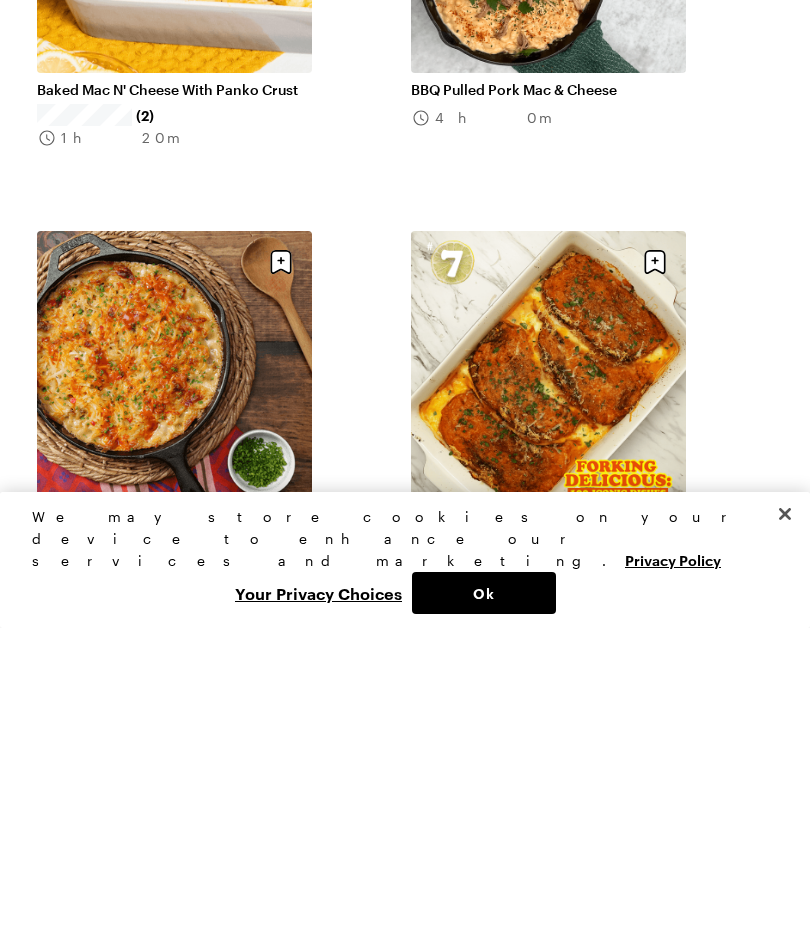 type on "Grill Mac n cheese" 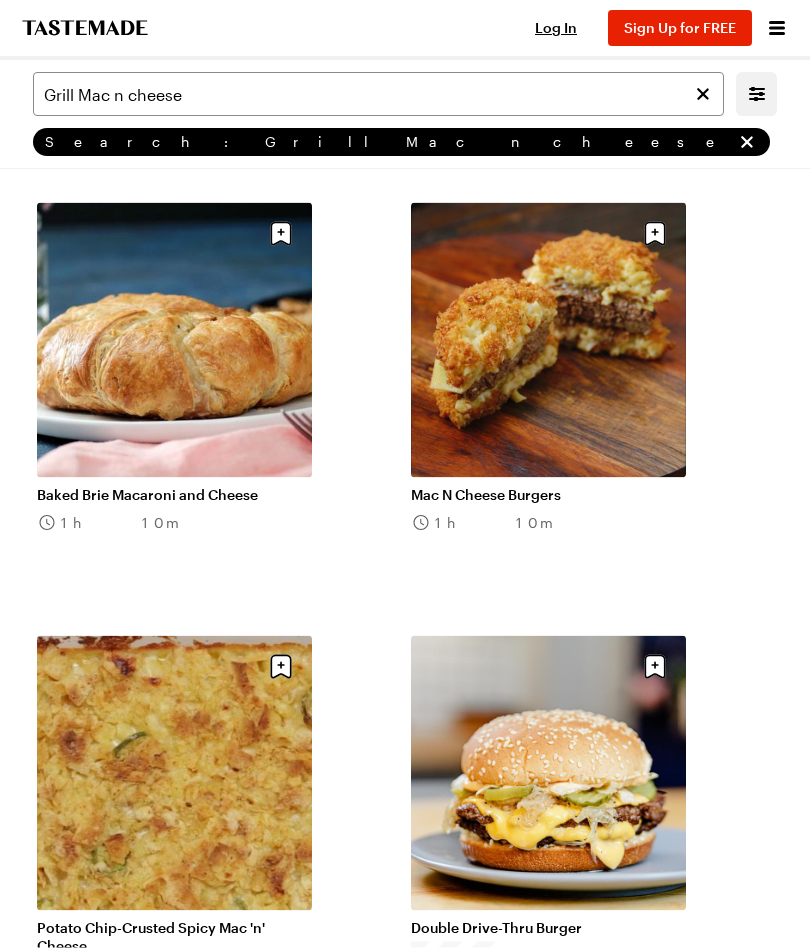 scroll, scrollTop: 1838, scrollLeft: 0, axis: vertical 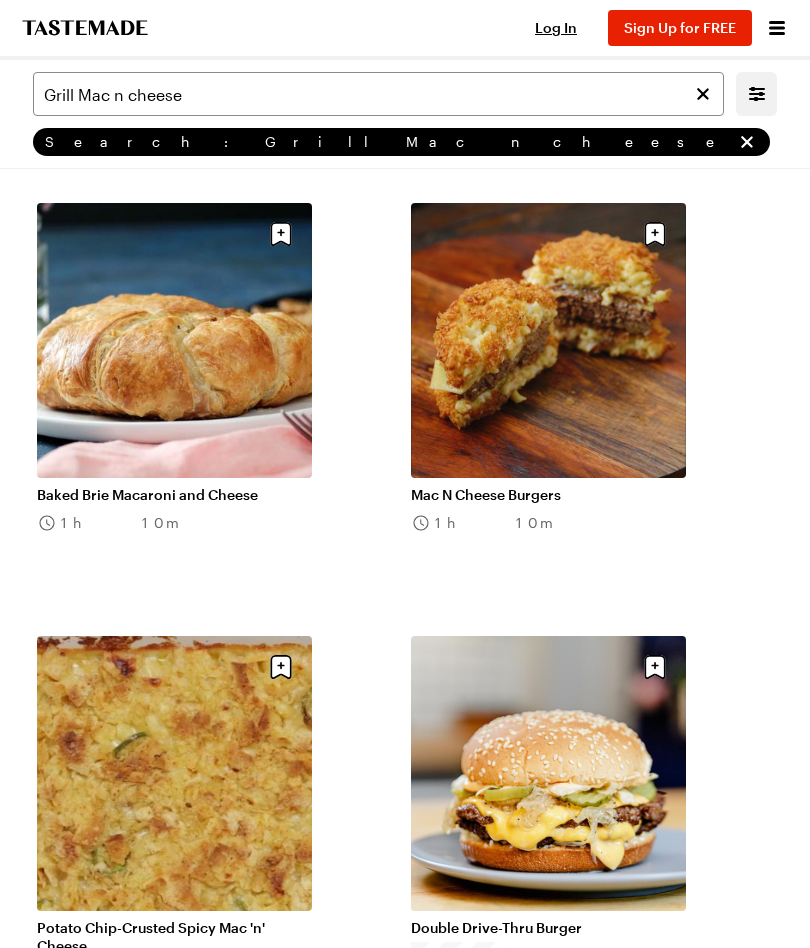 click on "Baked Brie Macaroni and Cheese" at bounding box center [174, 495] 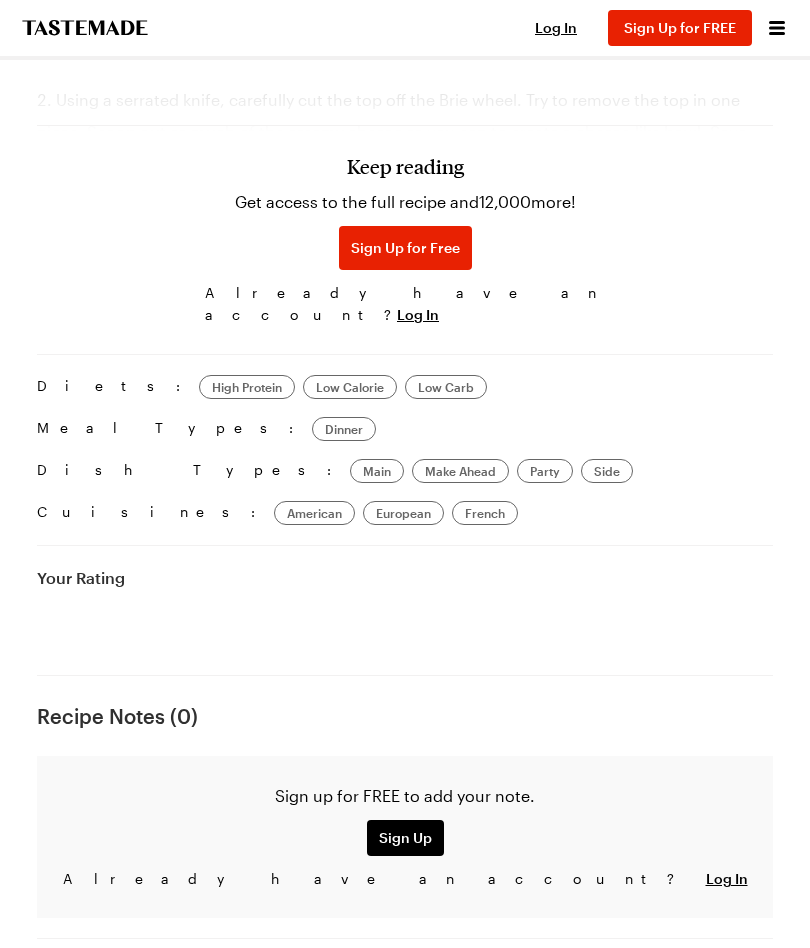 scroll, scrollTop: 0, scrollLeft: 0, axis: both 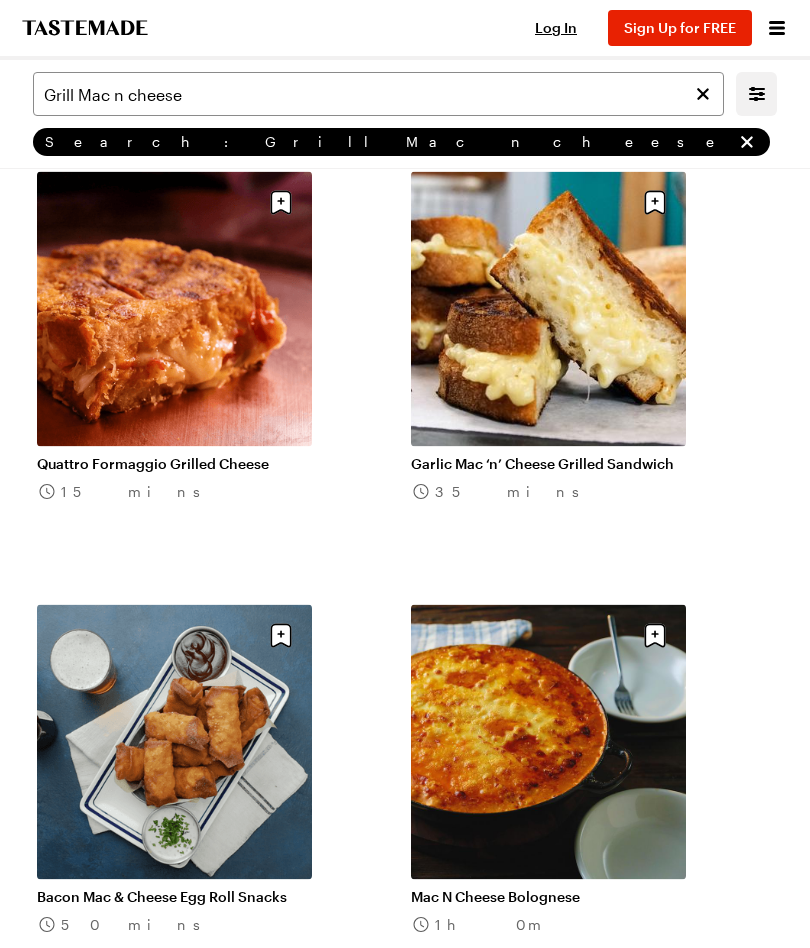 click on "Garlic Mac ‘n’ Cheese Grilled Sandwich" at bounding box center (548, 464) 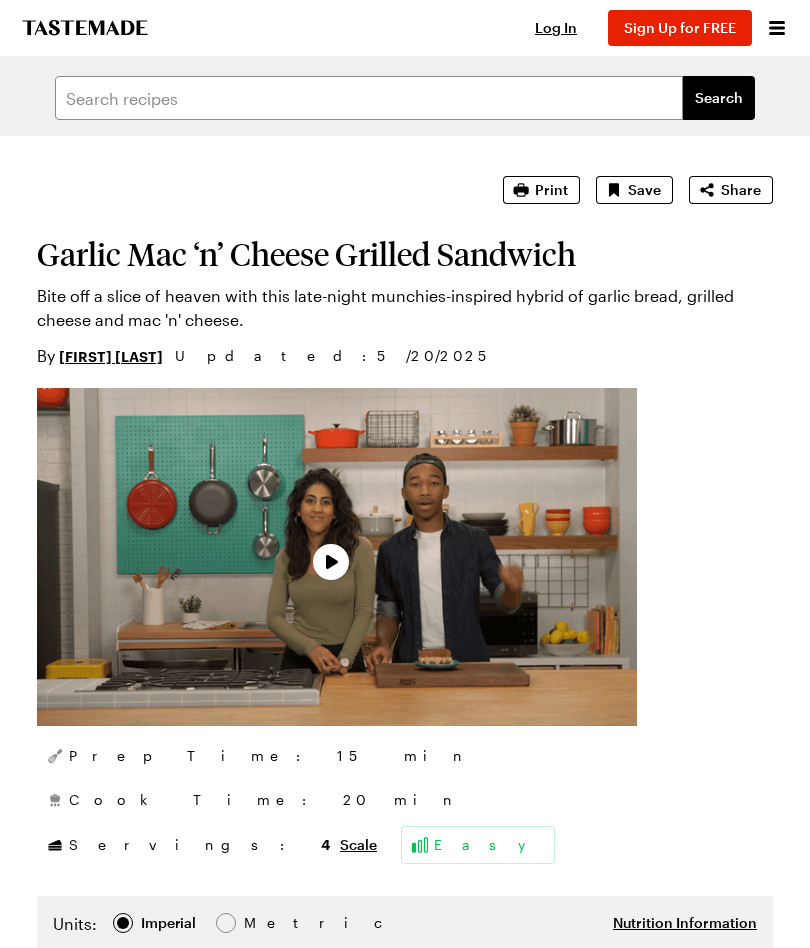 scroll, scrollTop: 0, scrollLeft: 0, axis: both 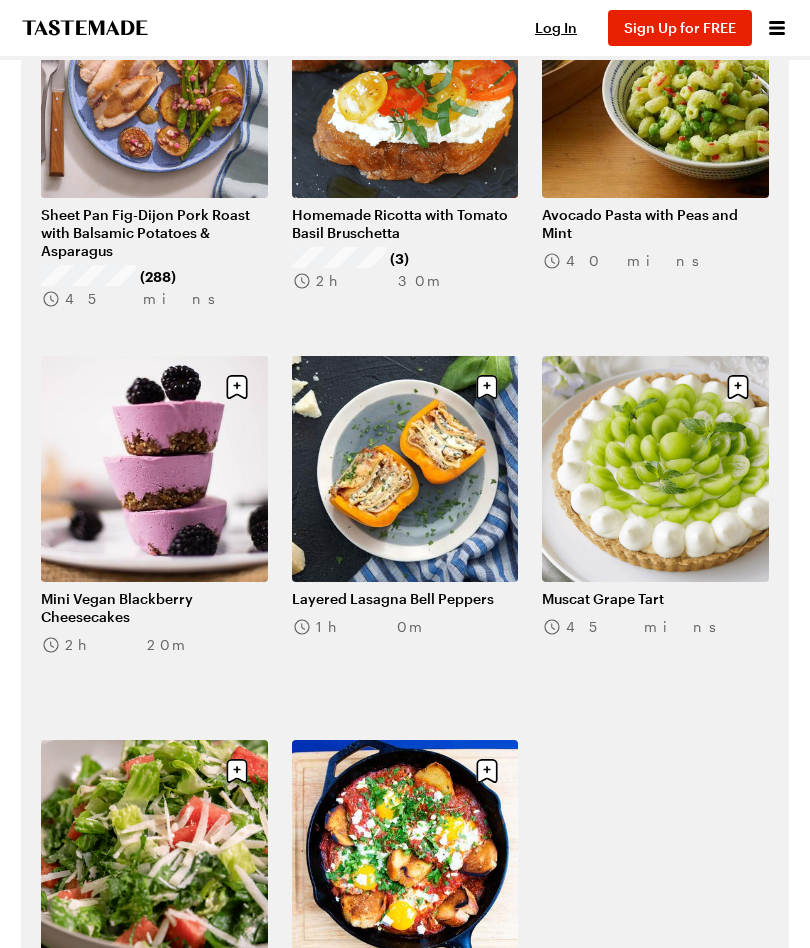 click on "Watermelon Caesar" at bounding box center (154, 984) 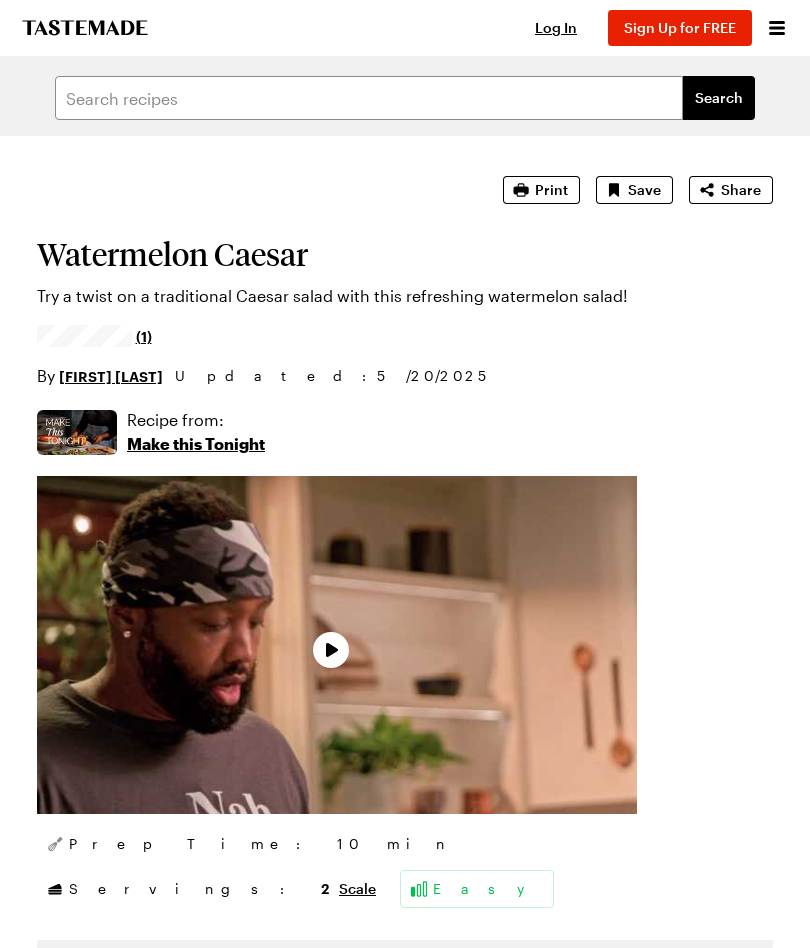scroll, scrollTop: 0, scrollLeft: 0, axis: both 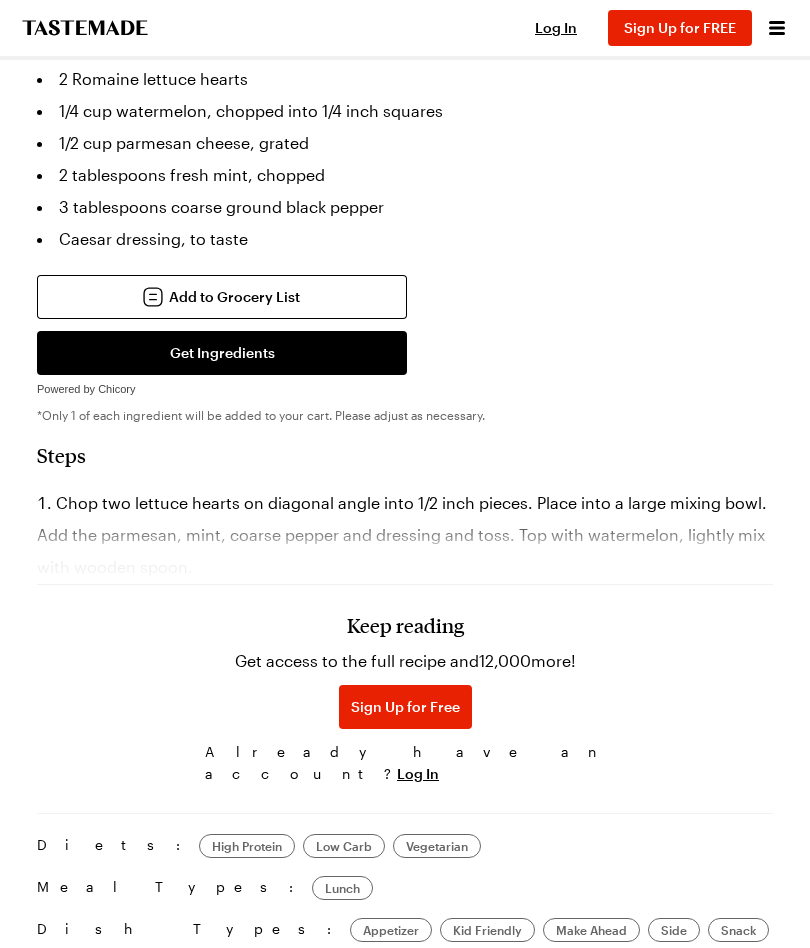 click on "Keep reading" at bounding box center [405, 625] 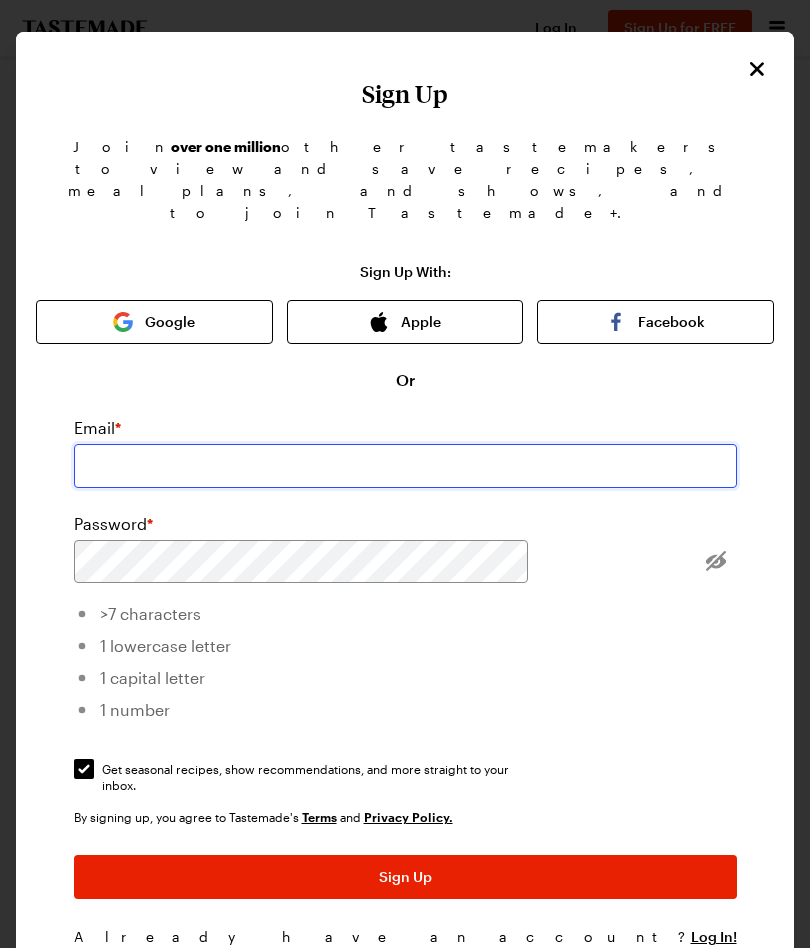click at bounding box center (405, 466) 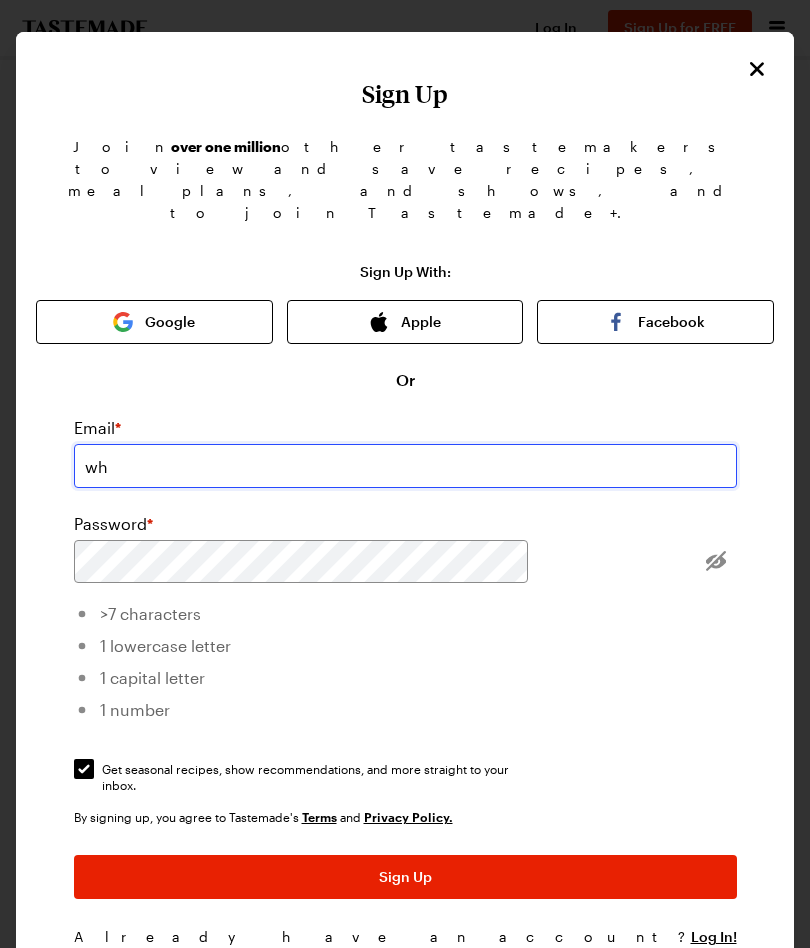 type on "whitebar05@gmail.com" 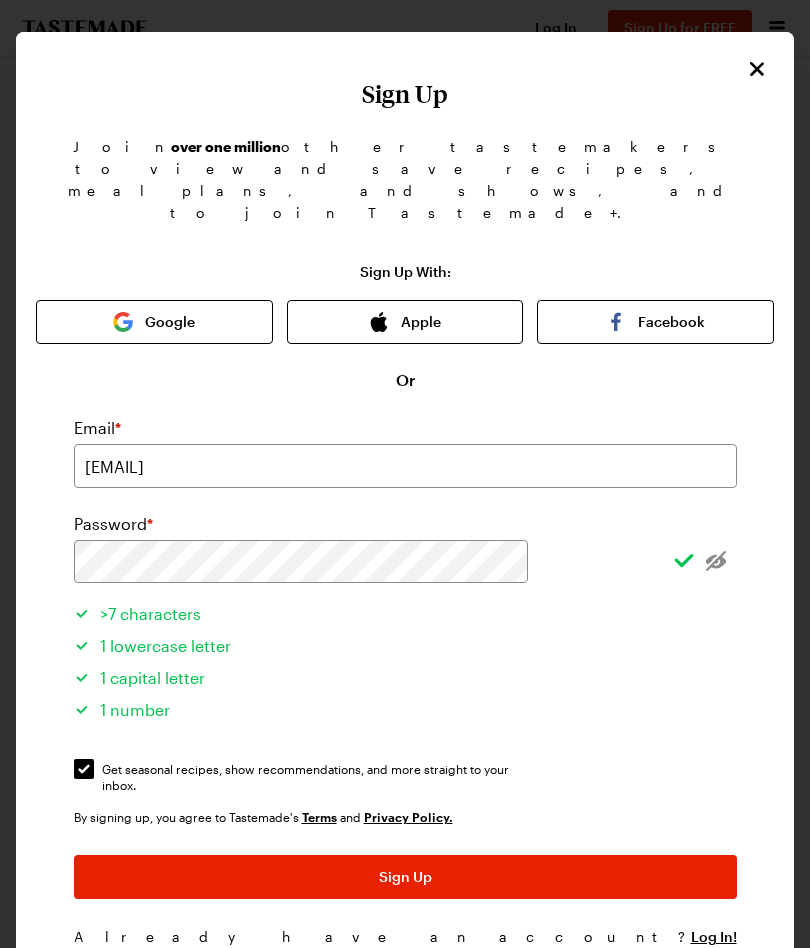 scroll, scrollTop: 0, scrollLeft: 0, axis: both 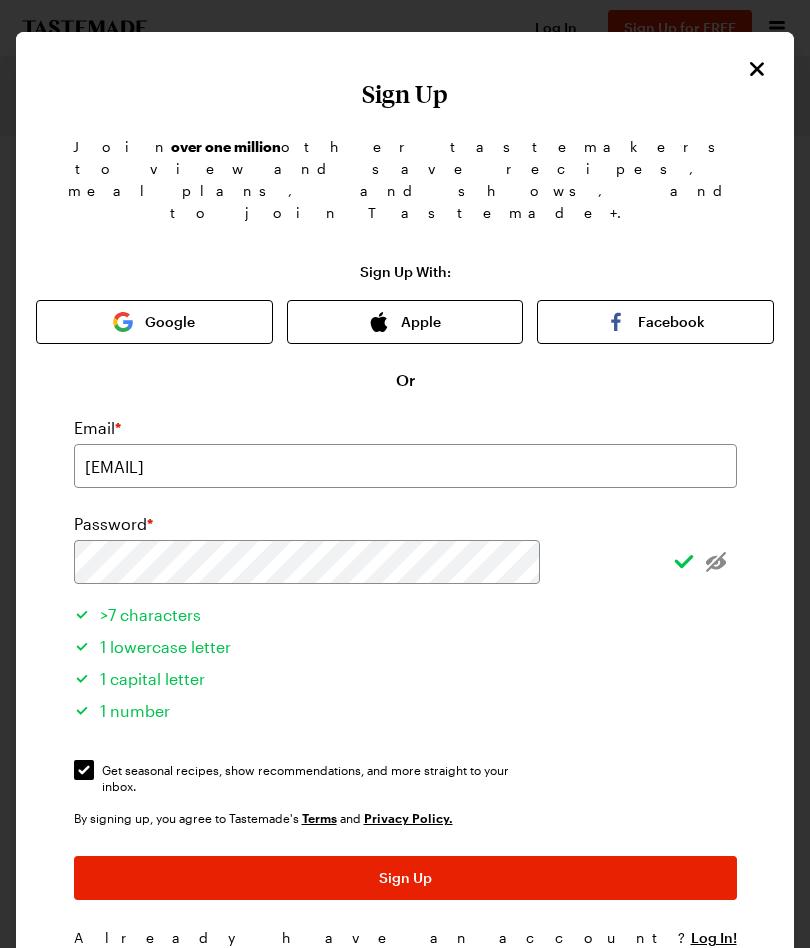 click on "Sign Up" at bounding box center [405, 878] 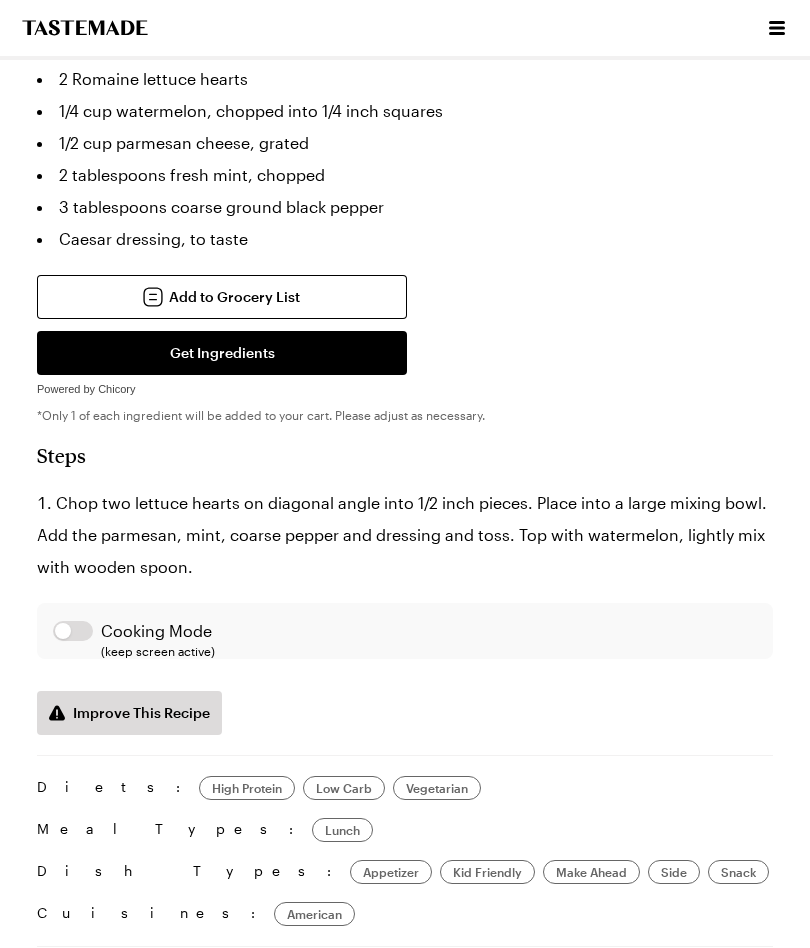 scroll, scrollTop: 0, scrollLeft: 0, axis: both 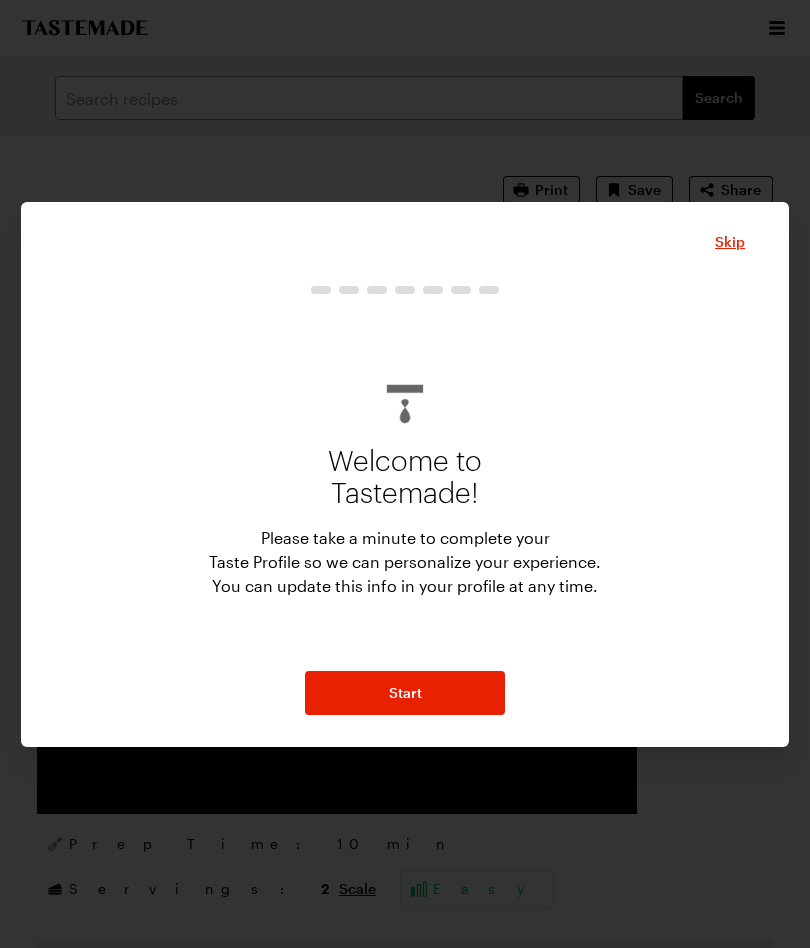 click on "Start" at bounding box center (405, 693) 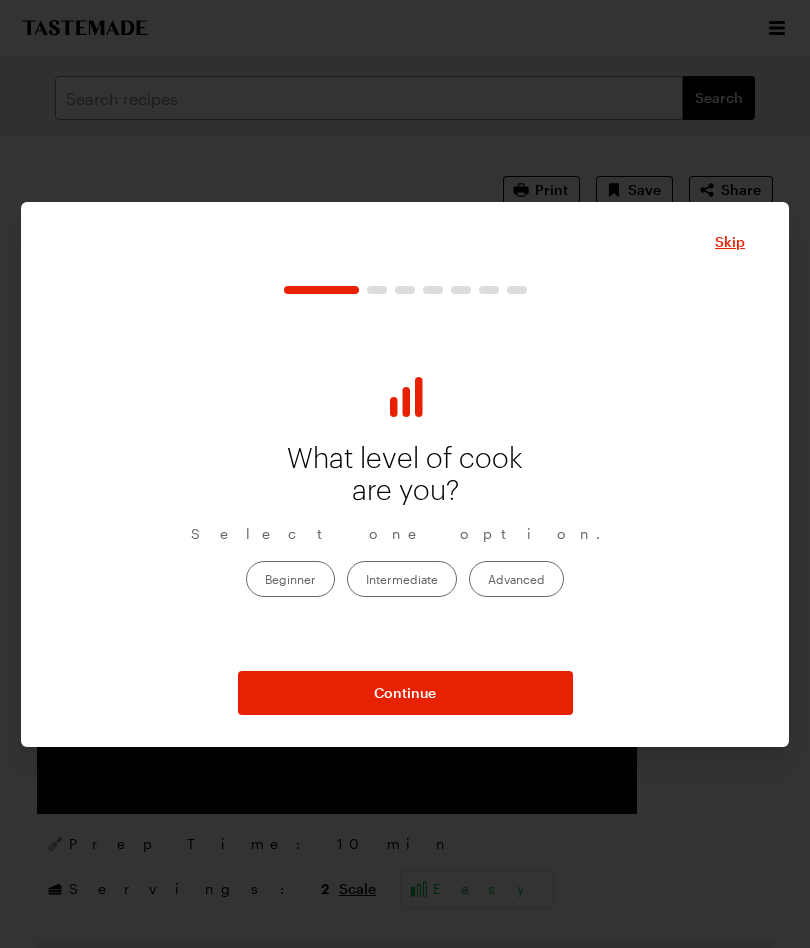 click on "Intermediate" at bounding box center [402, 579] 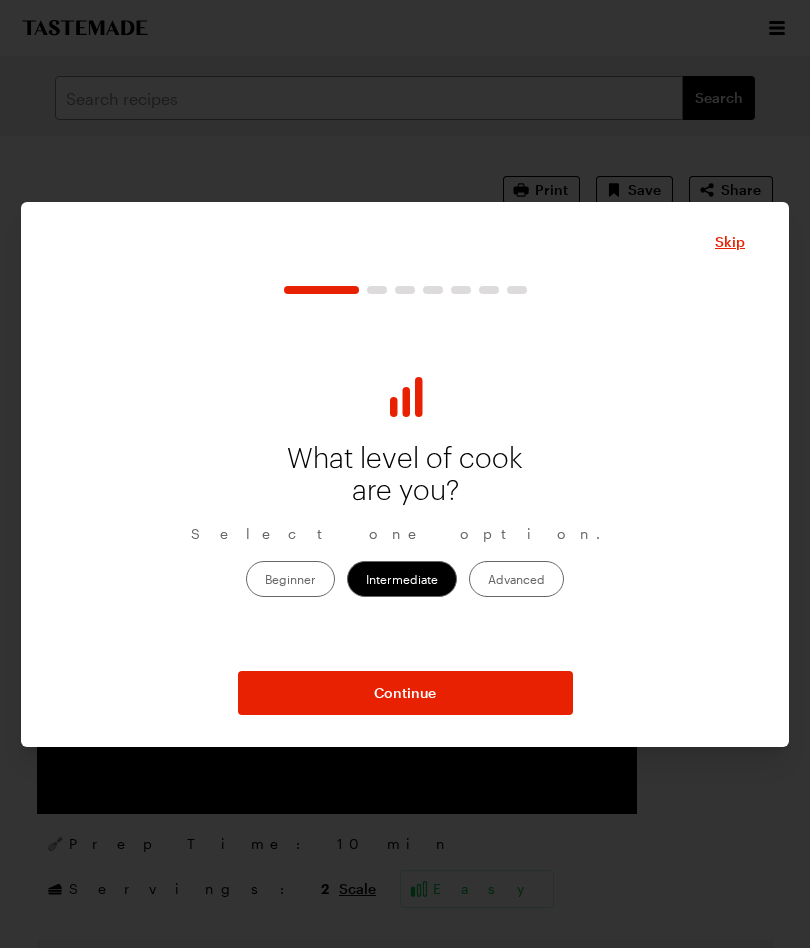 click on "Continue" at bounding box center (405, 693) 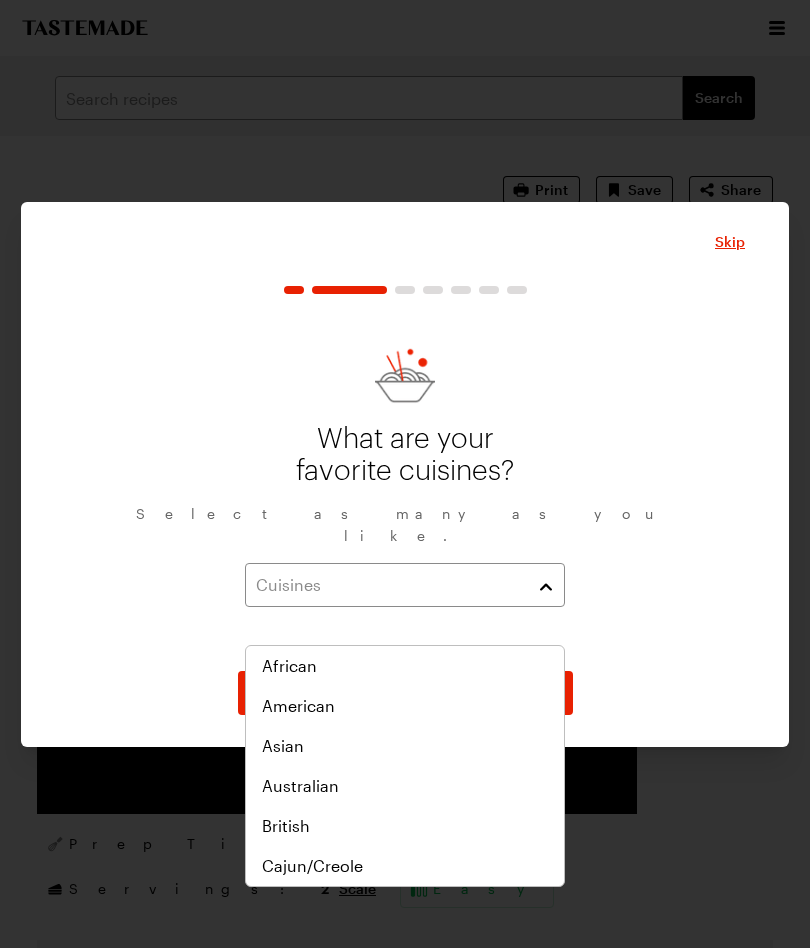 scroll, scrollTop: 0, scrollLeft: 0, axis: both 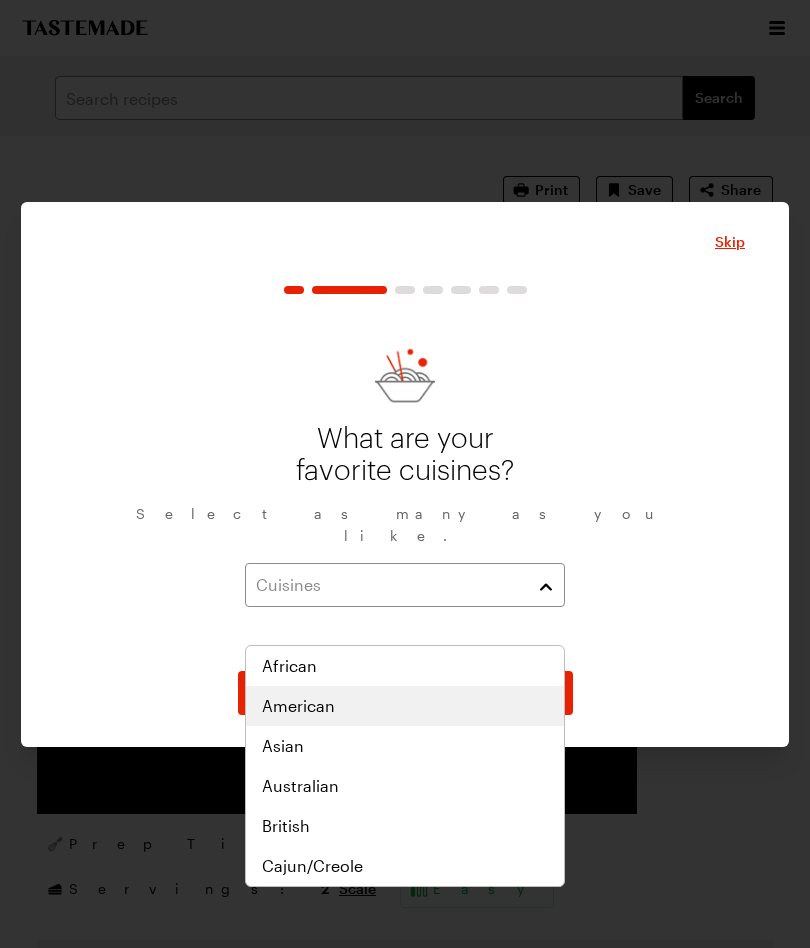 click on "American" at bounding box center [298, 706] 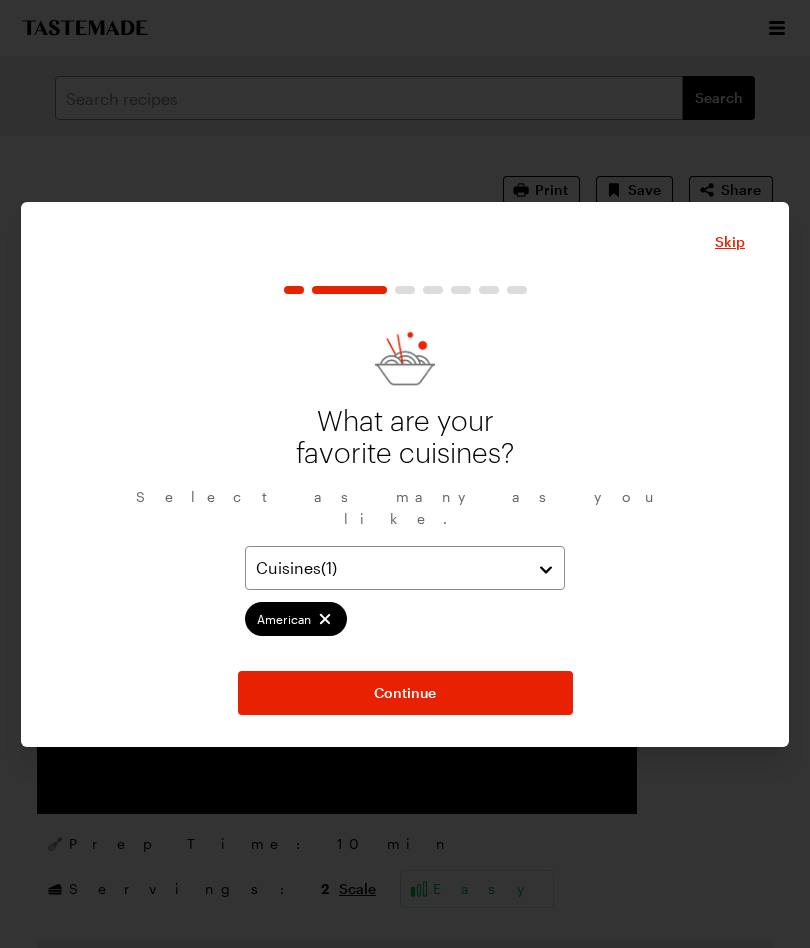 click on "Continue" at bounding box center (405, 693) 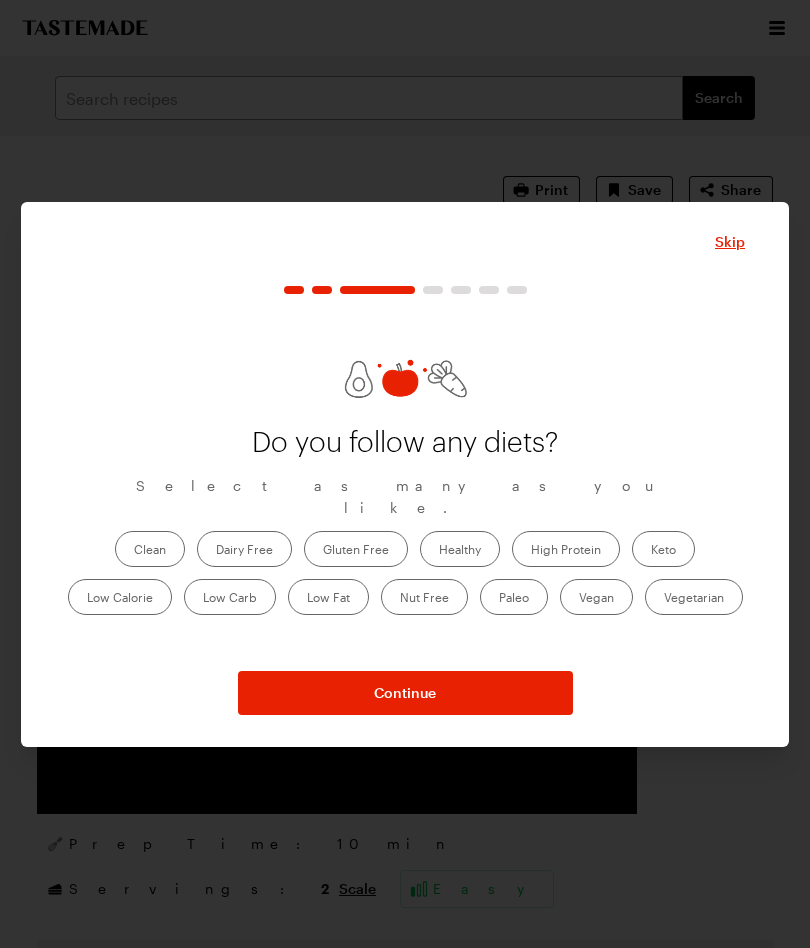 click on "Skip" at bounding box center [730, 242] 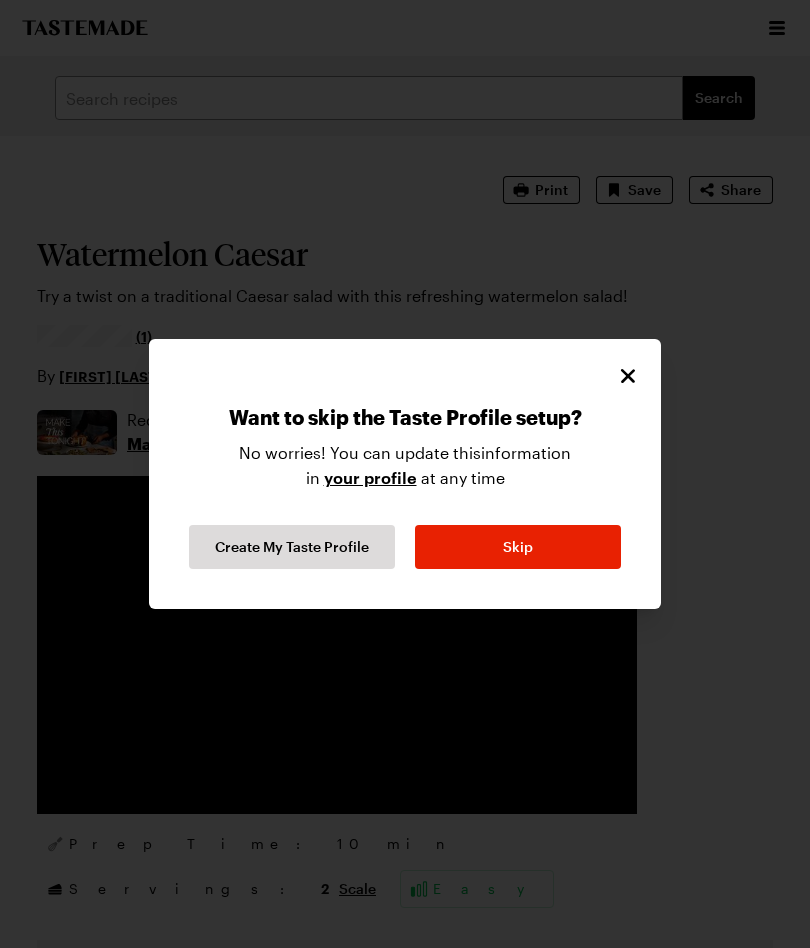 click on "Skip" at bounding box center (518, 547) 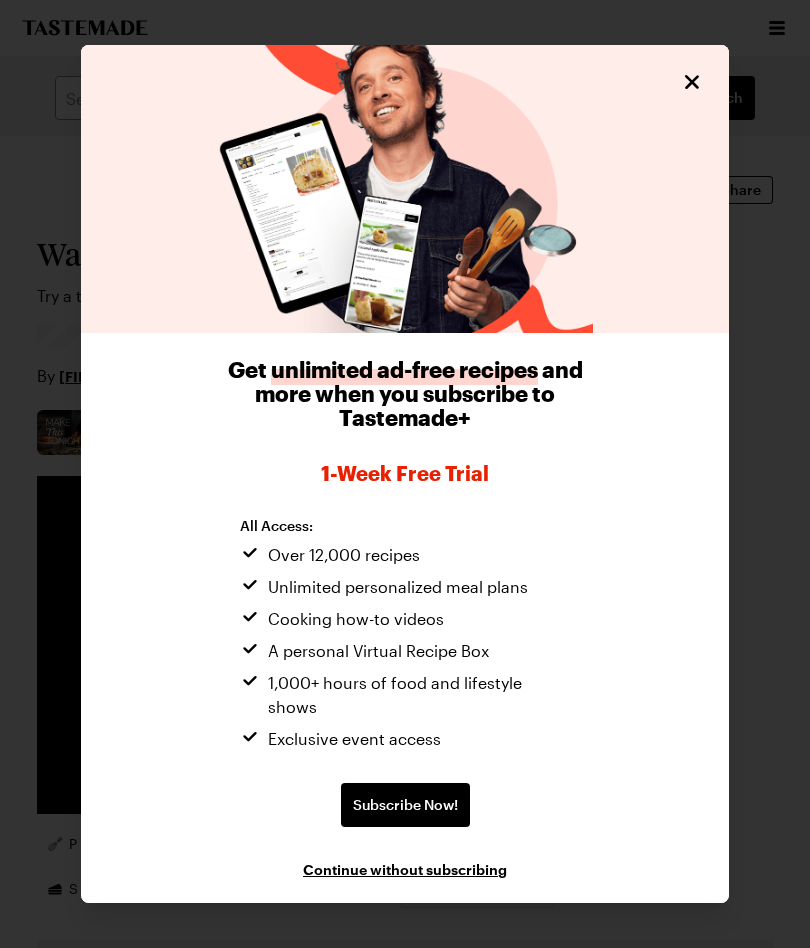 click 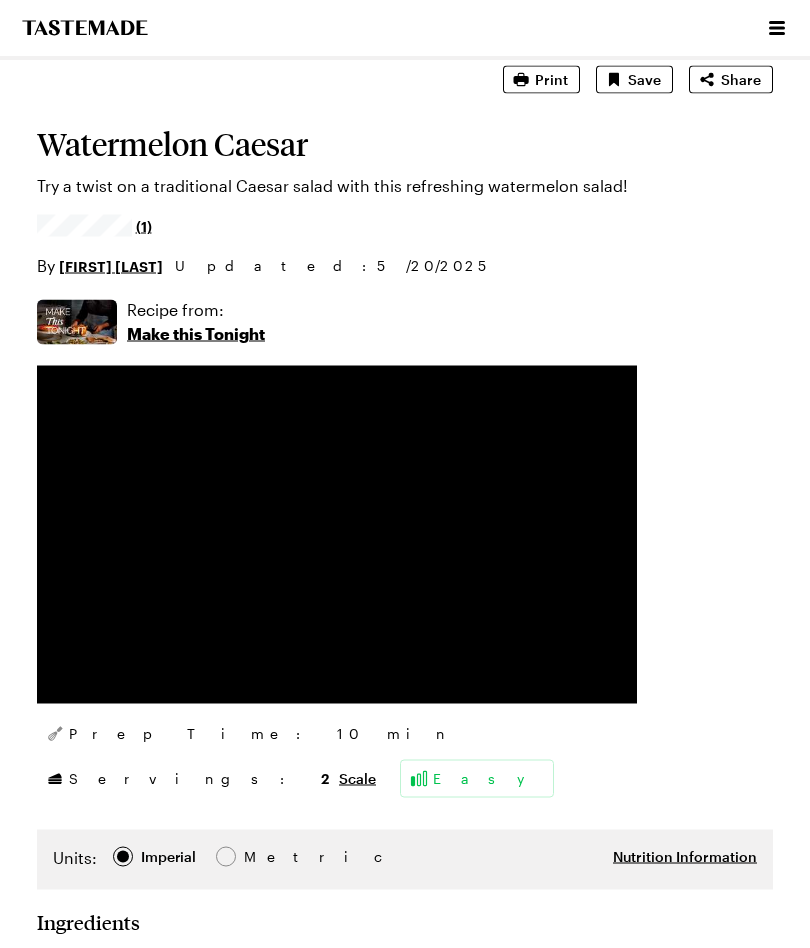 scroll, scrollTop: 0, scrollLeft: 0, axis: both 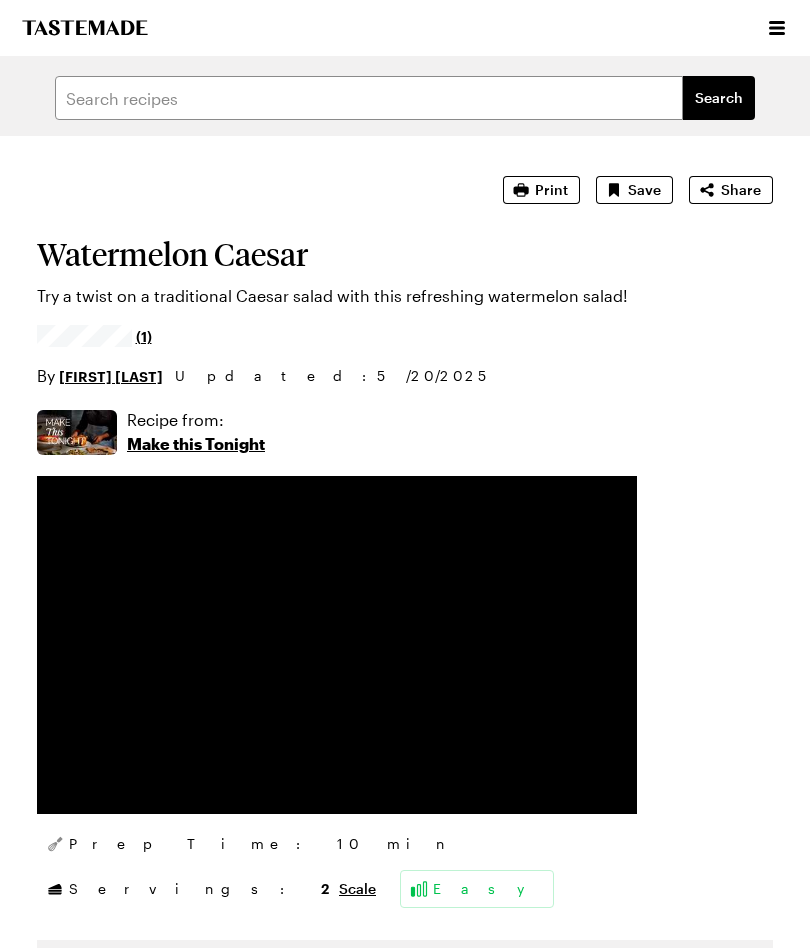type on "x" 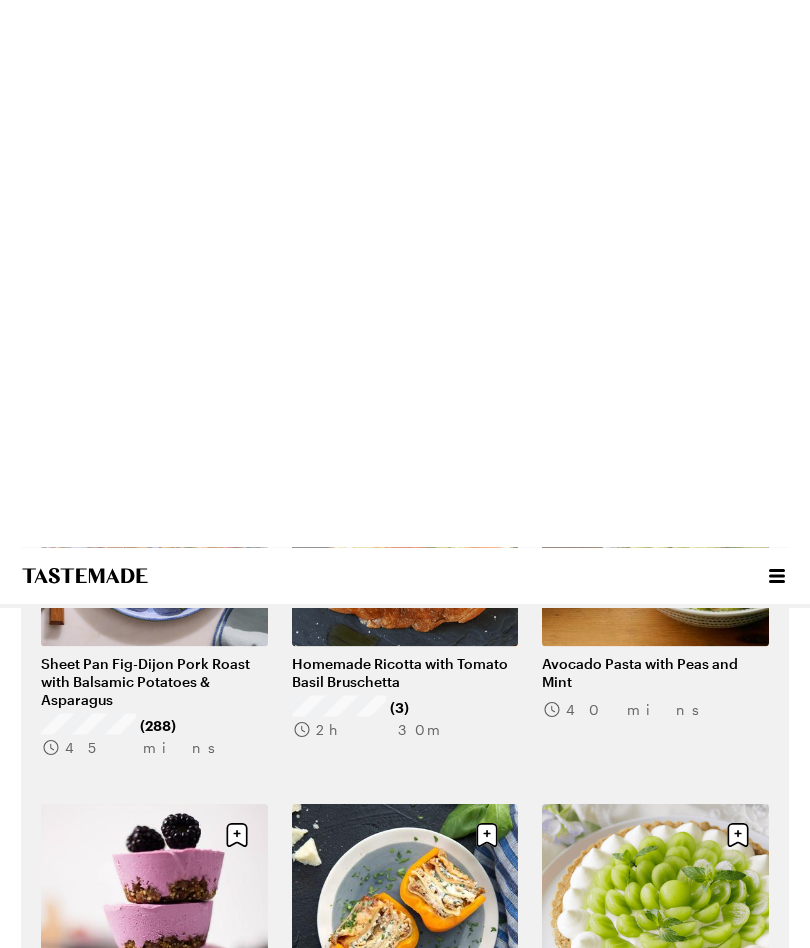 scroll, scrollTop: 0, scrollLeft: 0, axis: both 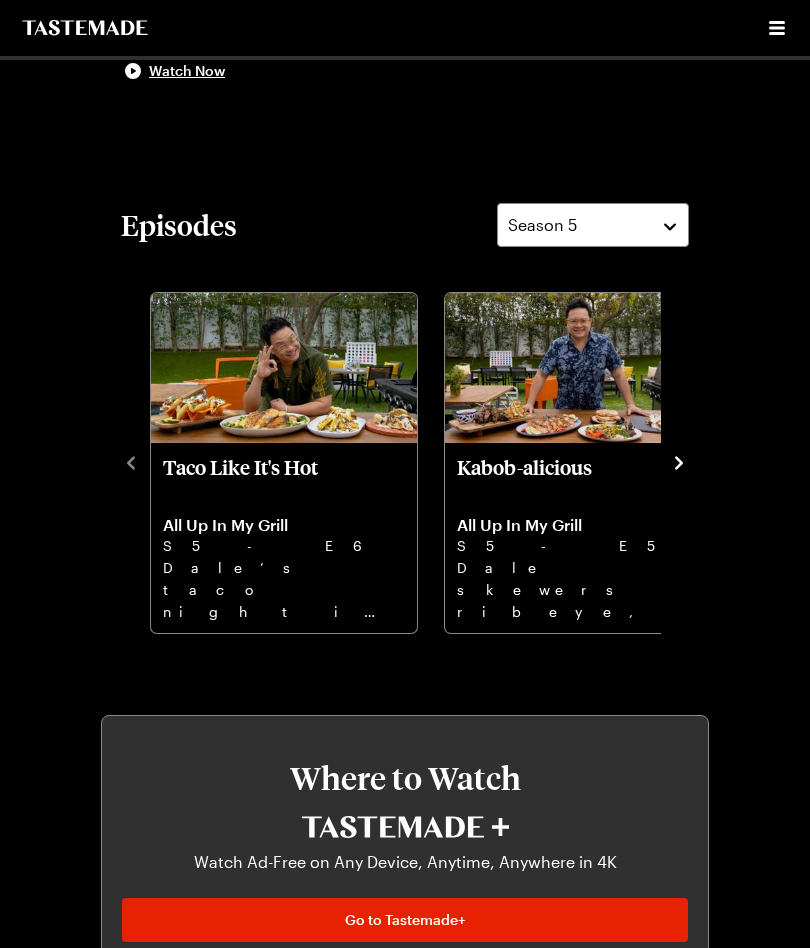 click 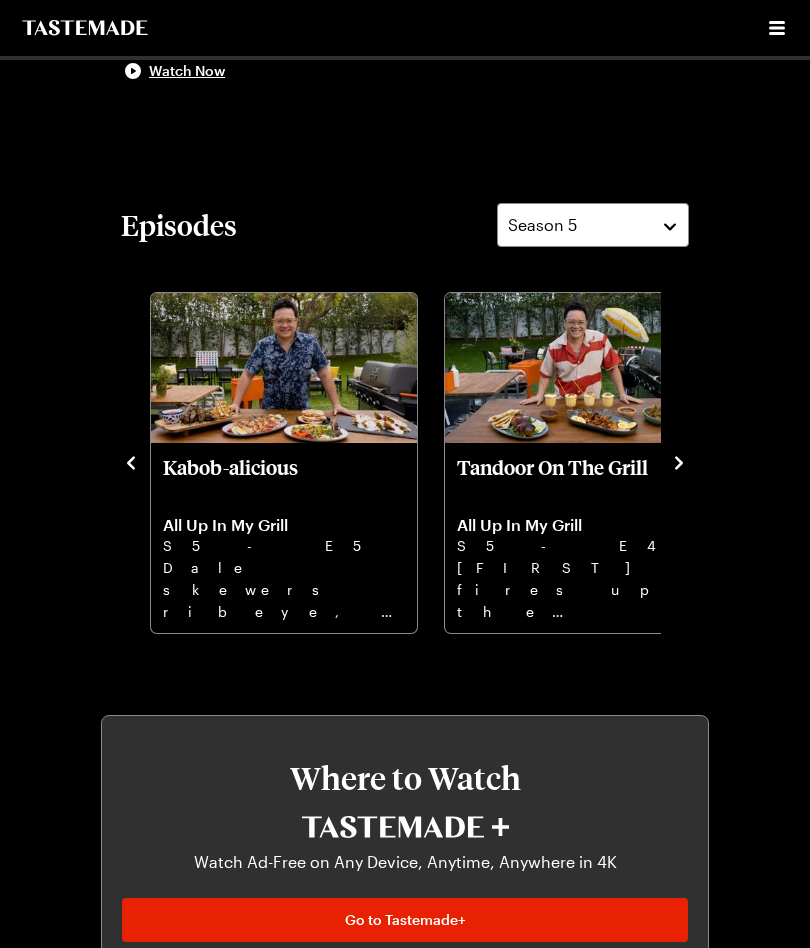 click 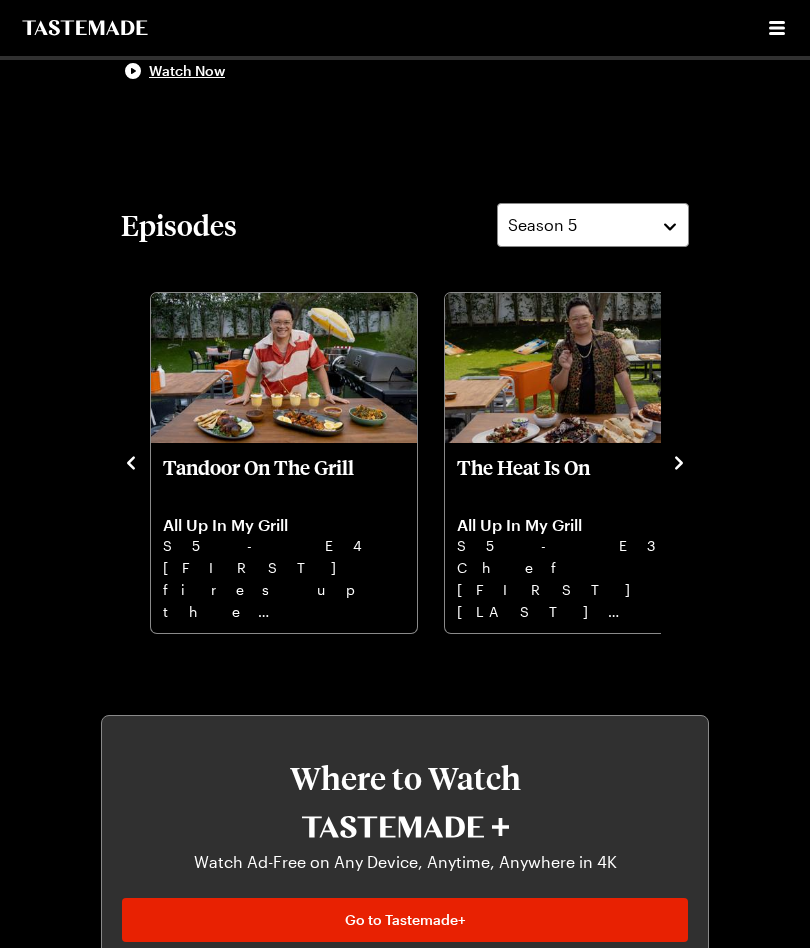 click 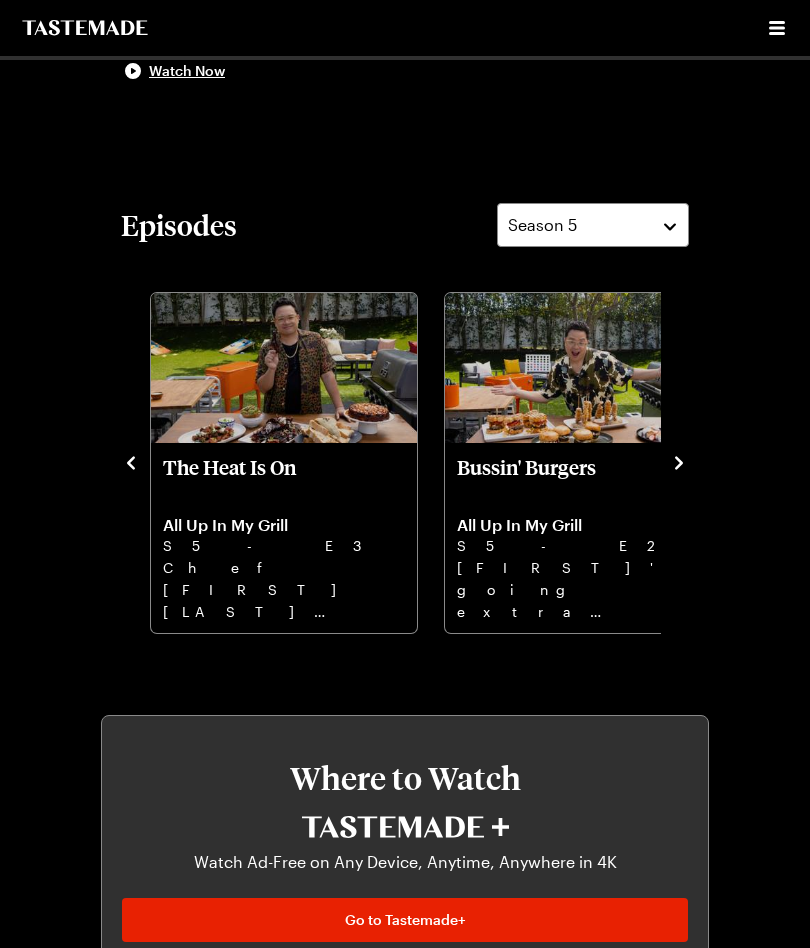 click on "S5 - E2" at bounding box center [578, 546] 